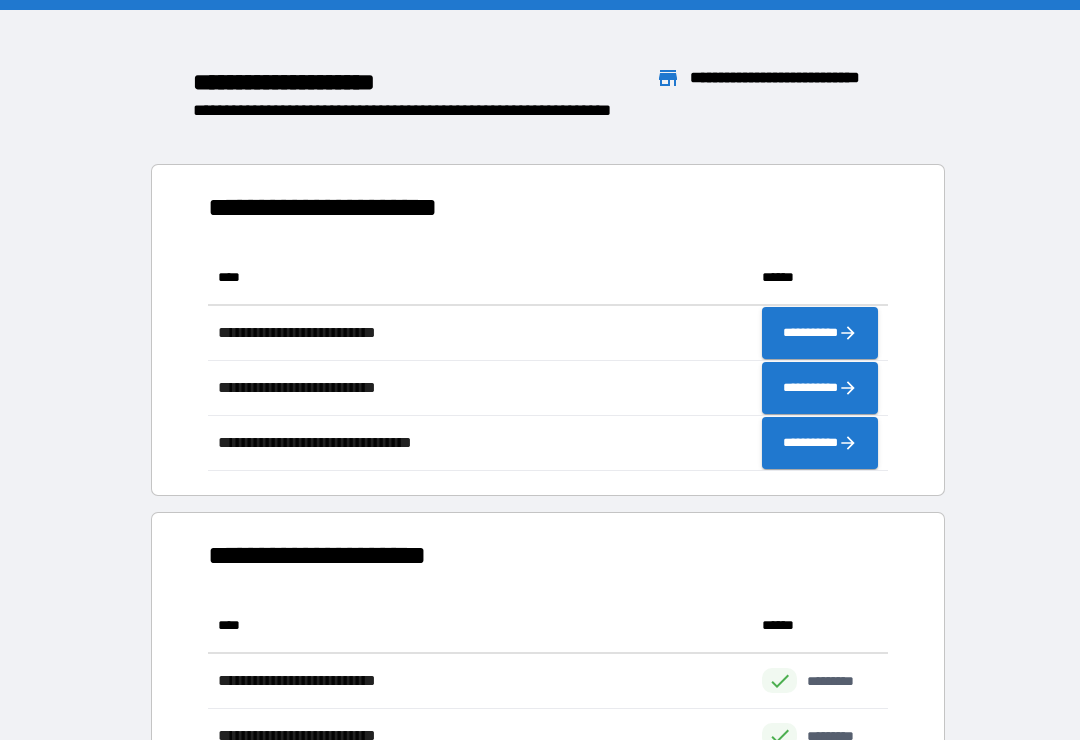 scroll, scrollTop: 0, scrollLeft: 0, axis: both 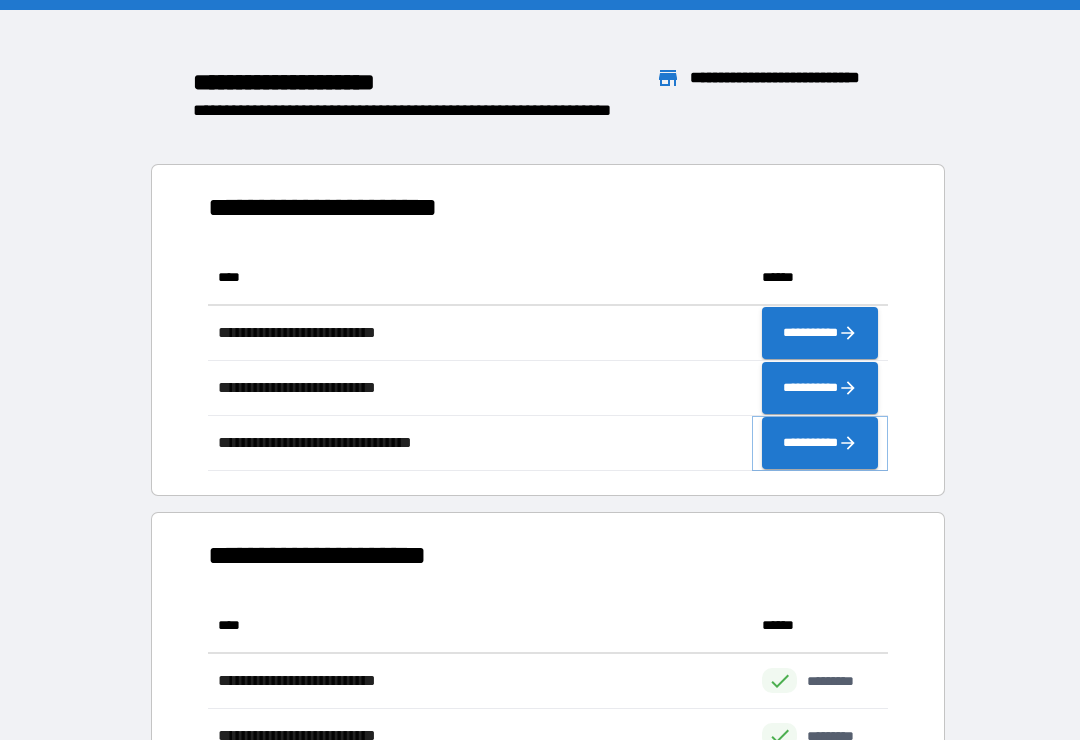 click on "**********" at bounding box center [820, 443] 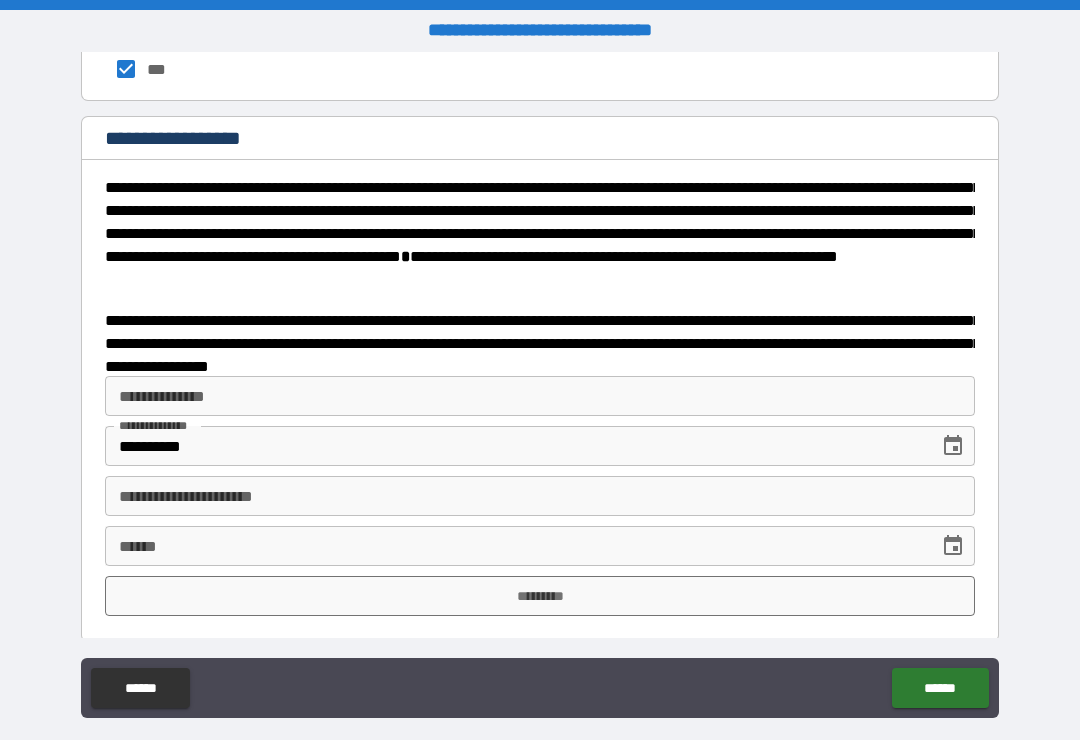 scroll, scrollTop: 3056, scrollLeft: 0, axis: vertical 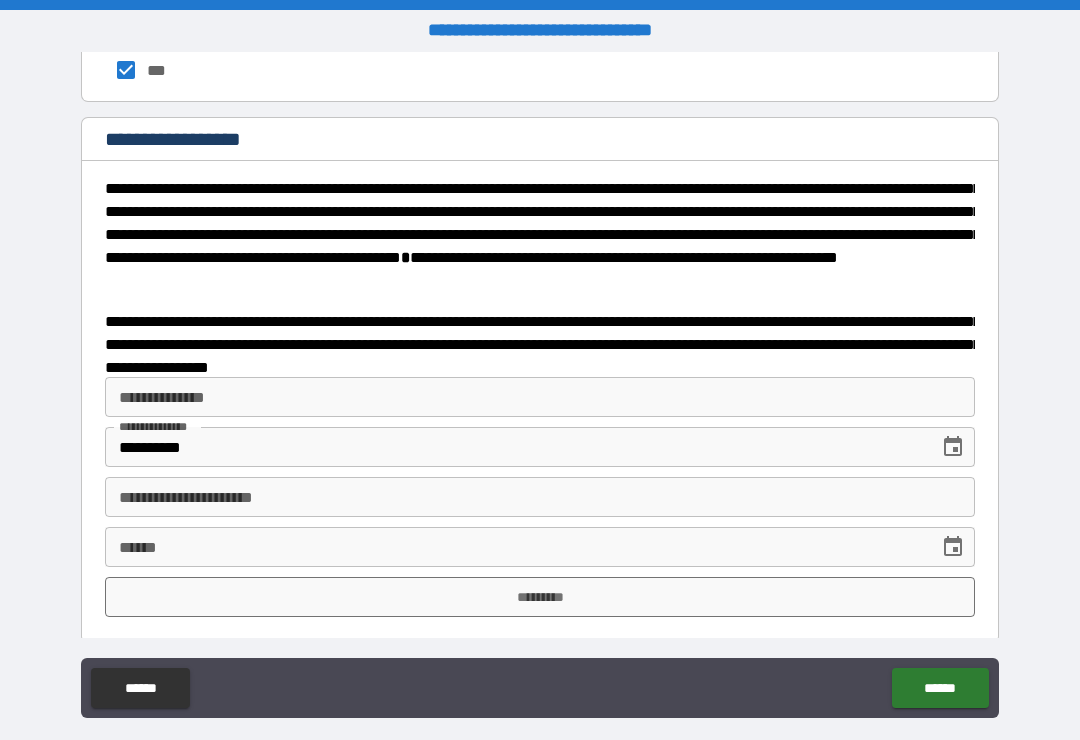 click on "**********" at bounding box center (540, 397) 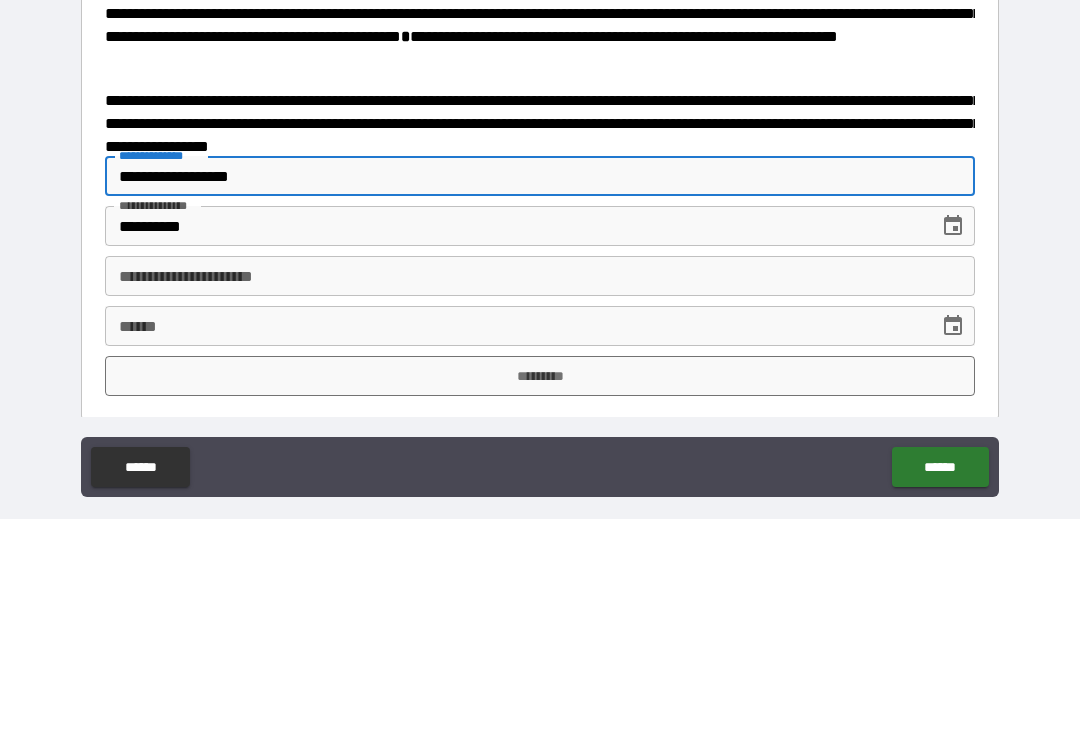 type on "**********" 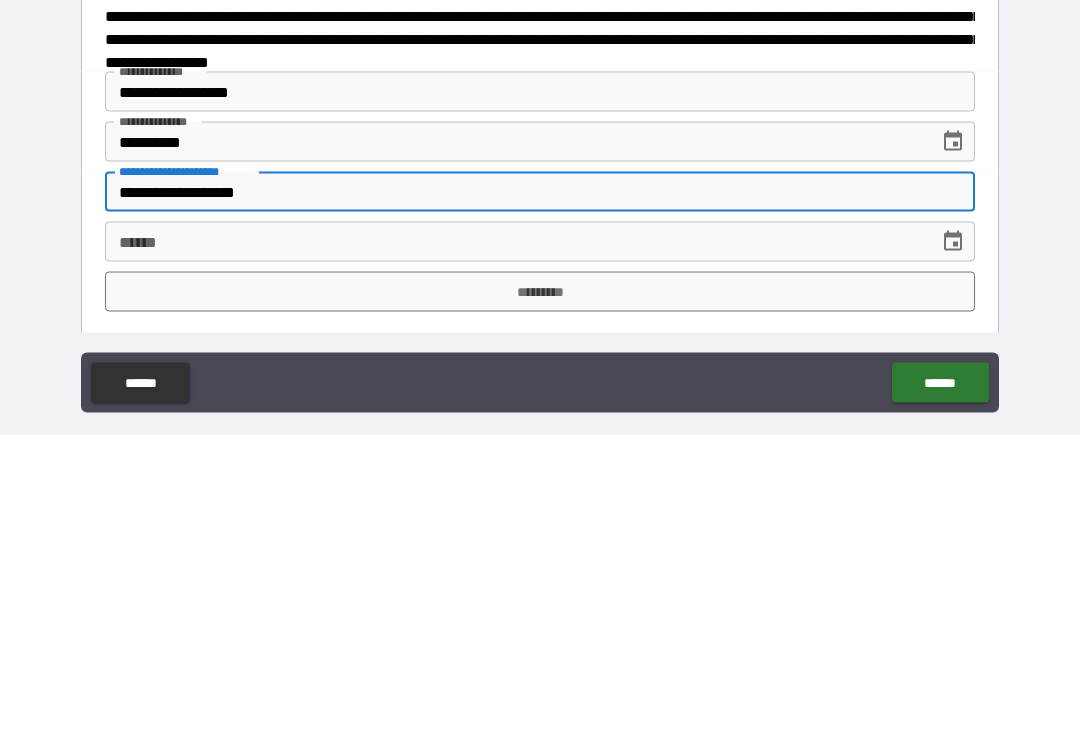 type on "**********" 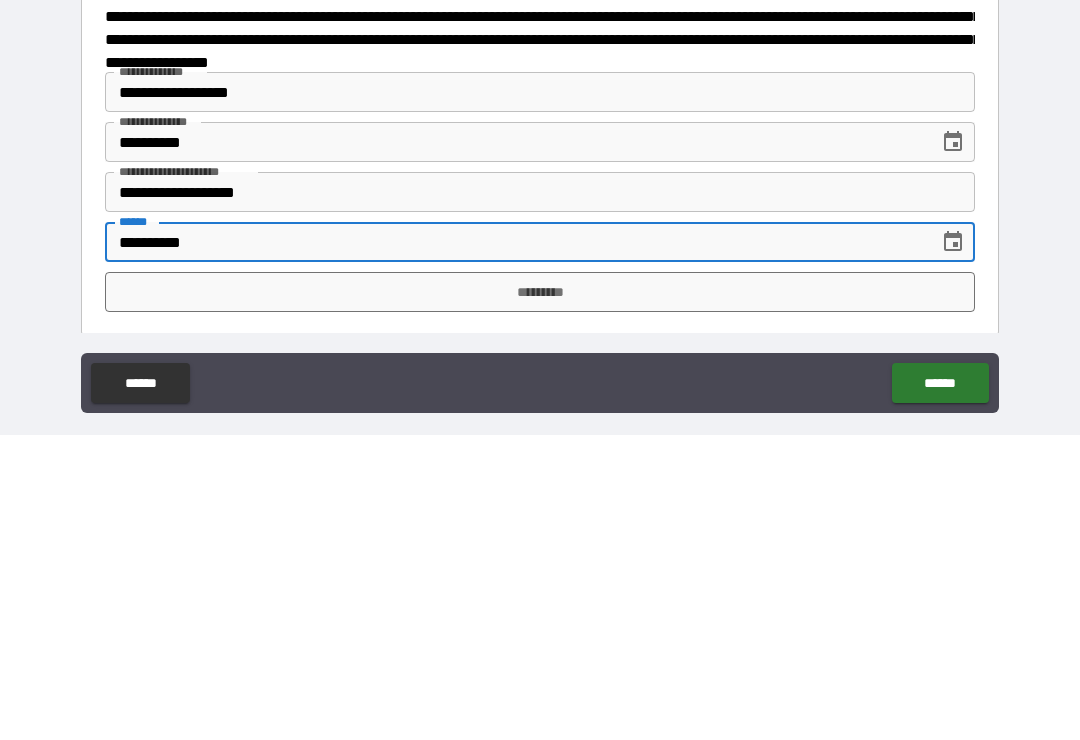type on "**********" 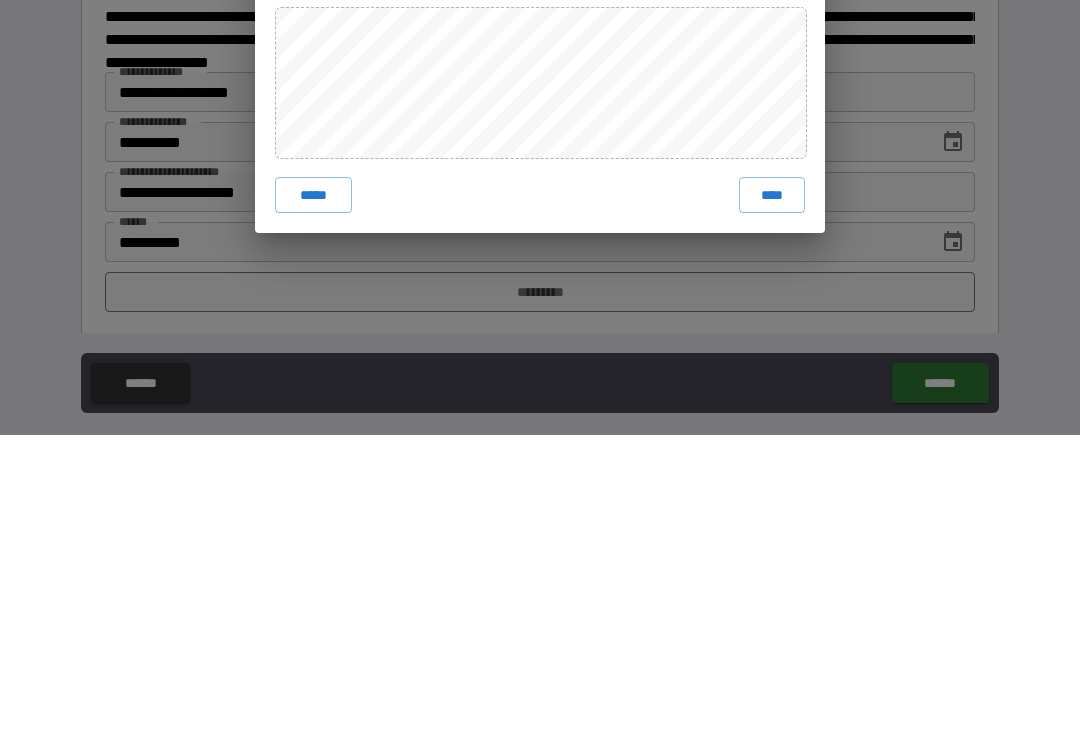 scroll, scrollTop: 31, scrollLeft: 0, axis: vertical 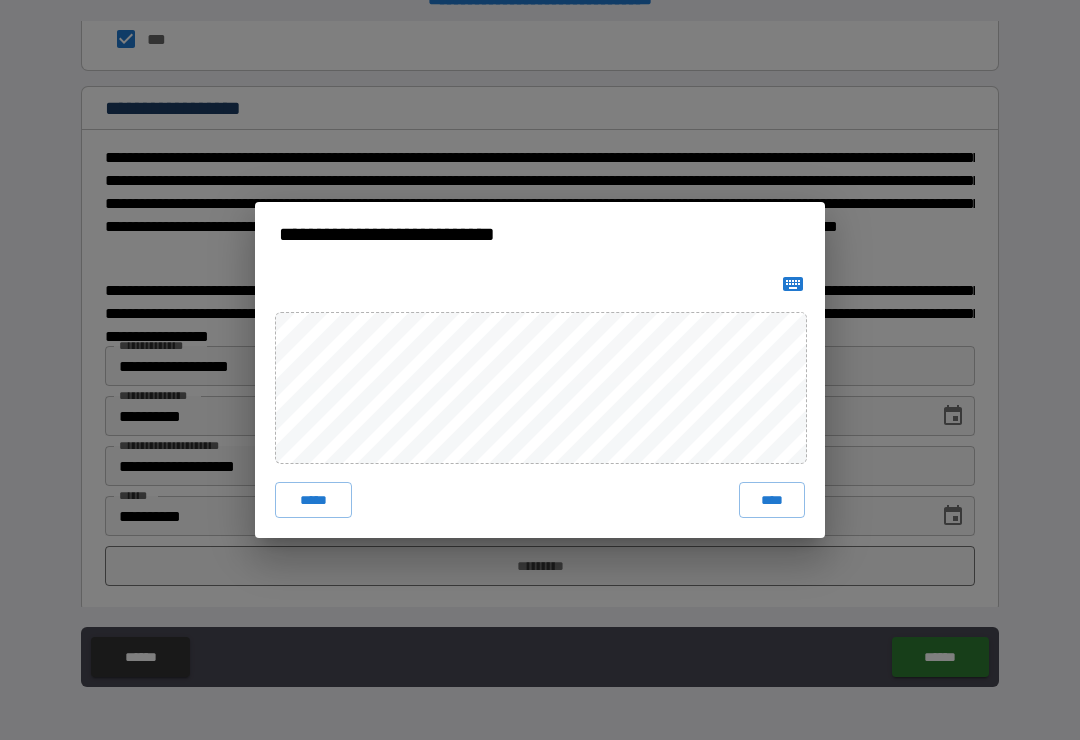 click on "****" at bounding box center (772, 500) 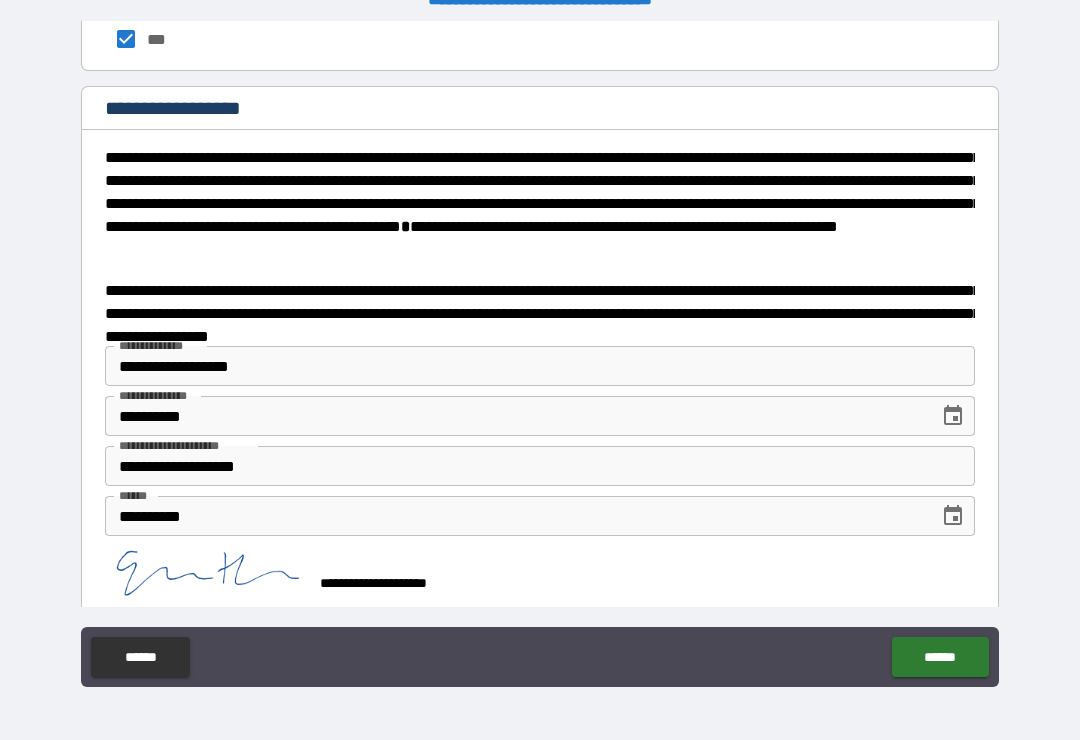scroll, scrollTop: 3046, scrollLeft: 0, axis: vertical 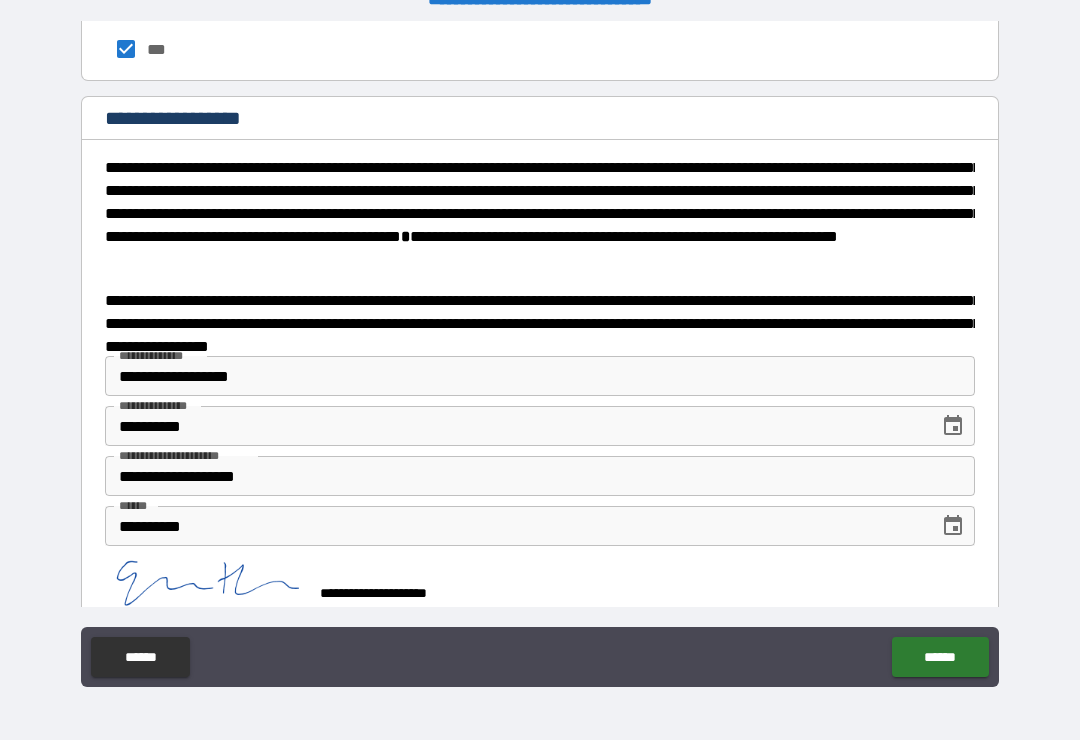 click on "******" at bounding box center [940, 657] 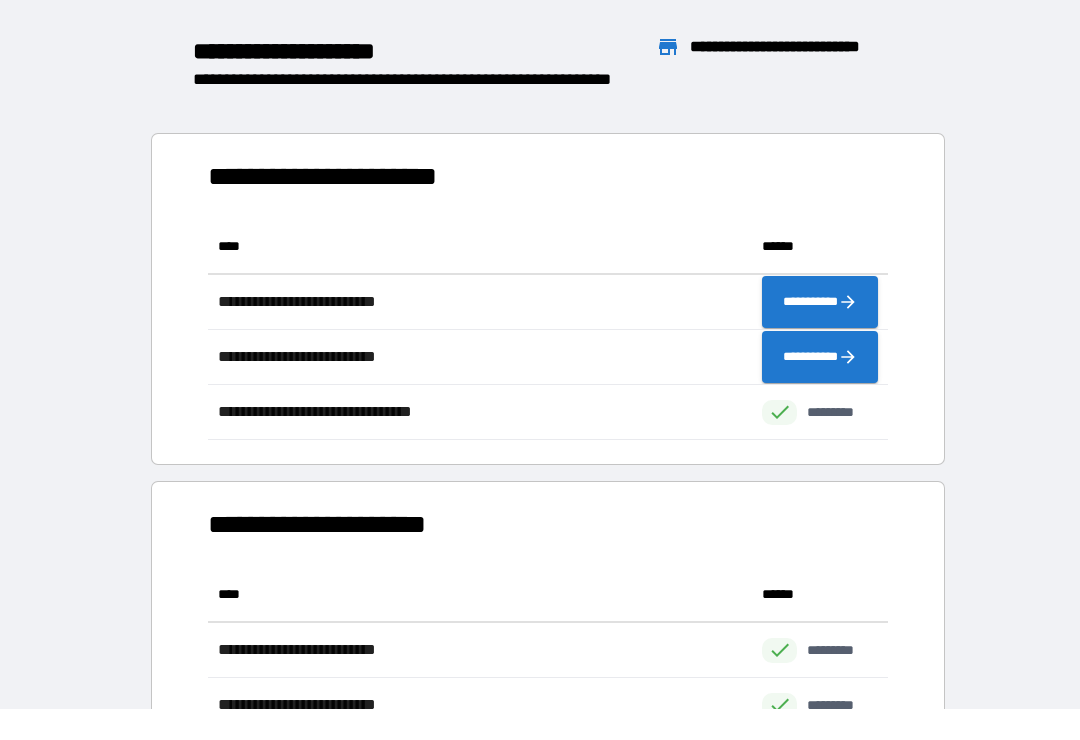 scroll, scrollTop: 221, scrollLeft: 680, axis: both 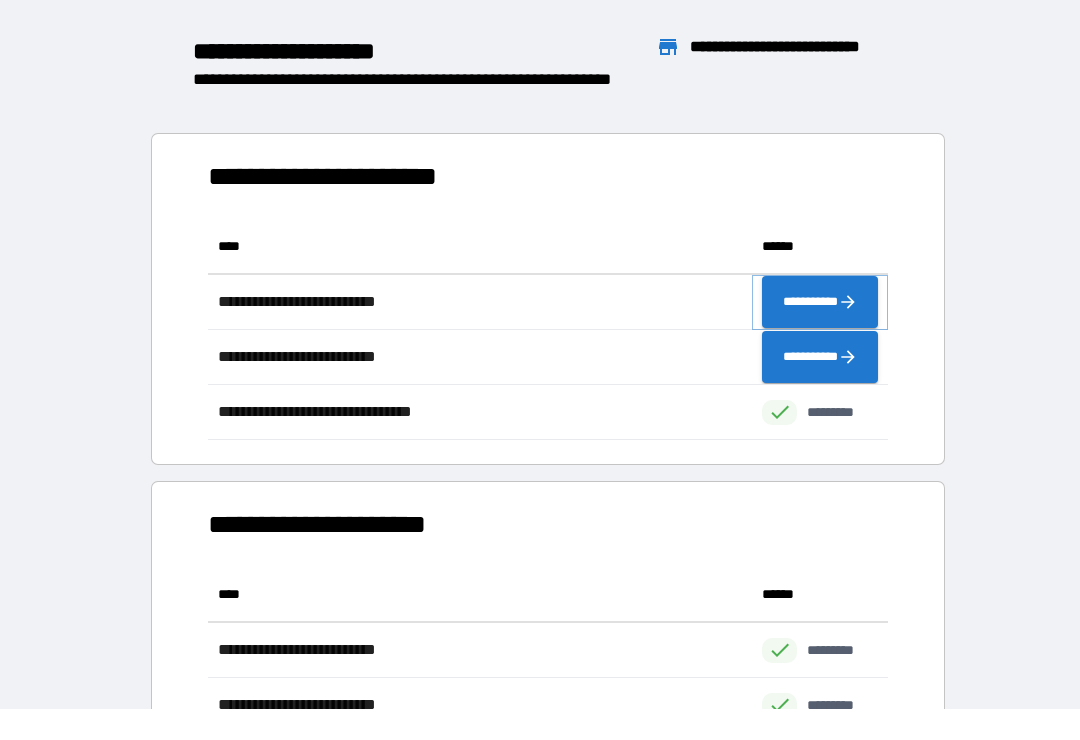 click on "**********" at bounding box center [820, 302] 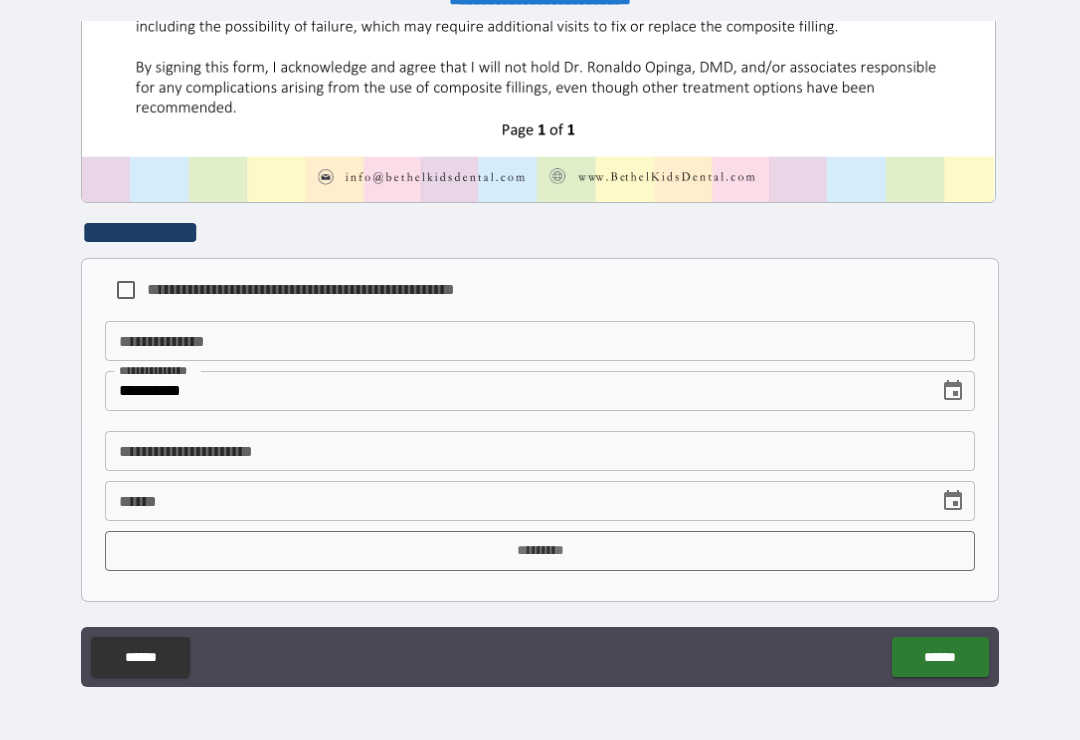 scroll, scrollTop: 1032, scrollLeft: 0, axis: vertical 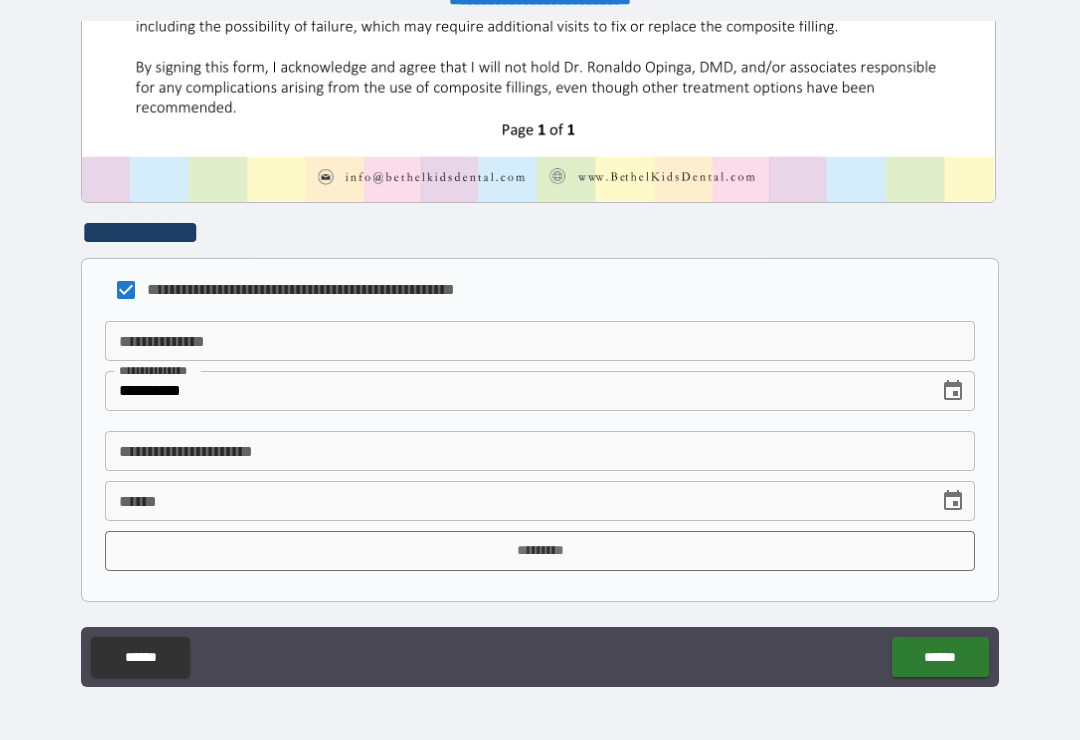click on "**********" at bounding box center [540, 341] 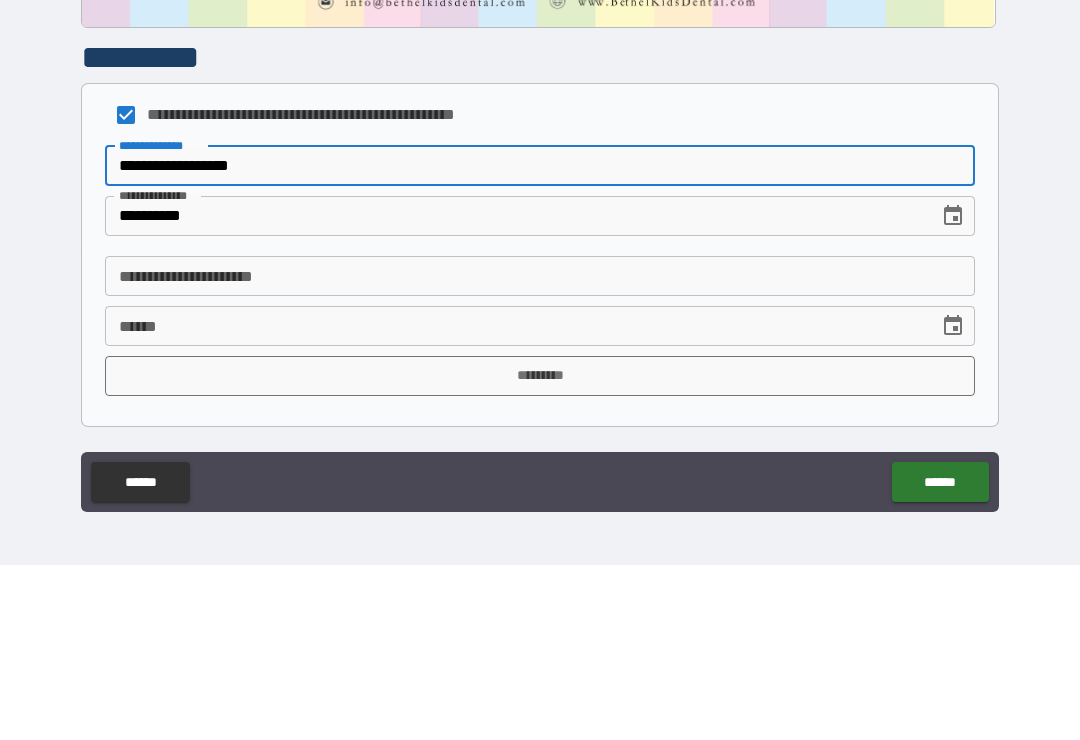 type on "**********" 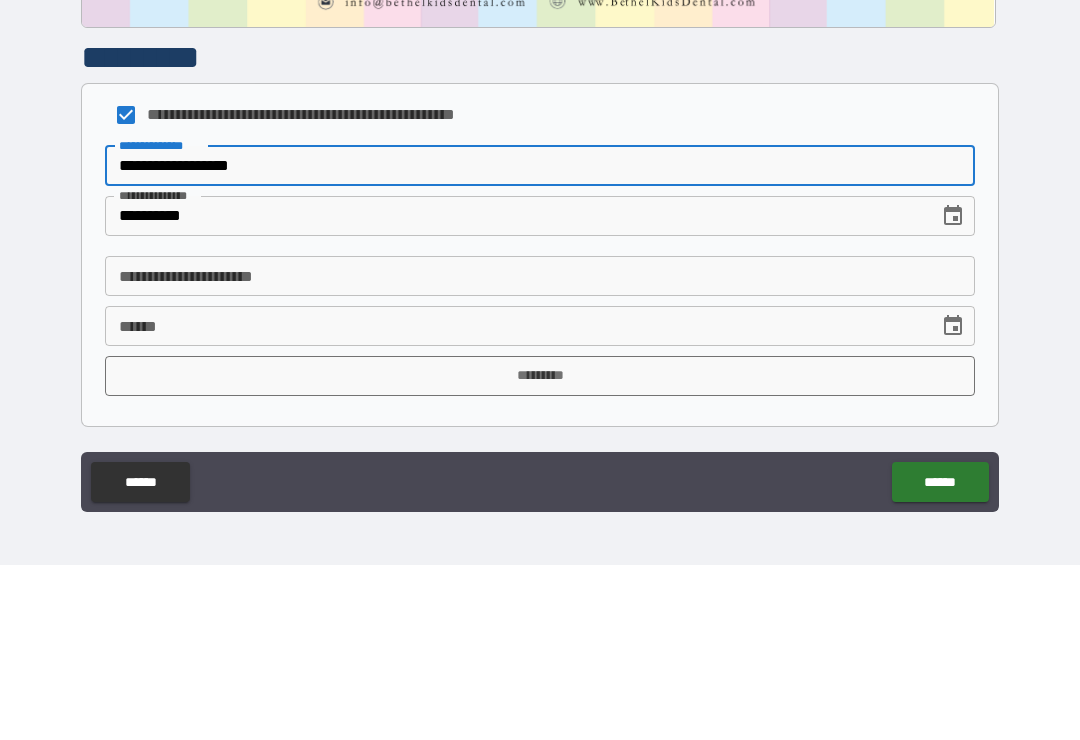 click on "**********" at bounding box center (540, 451) 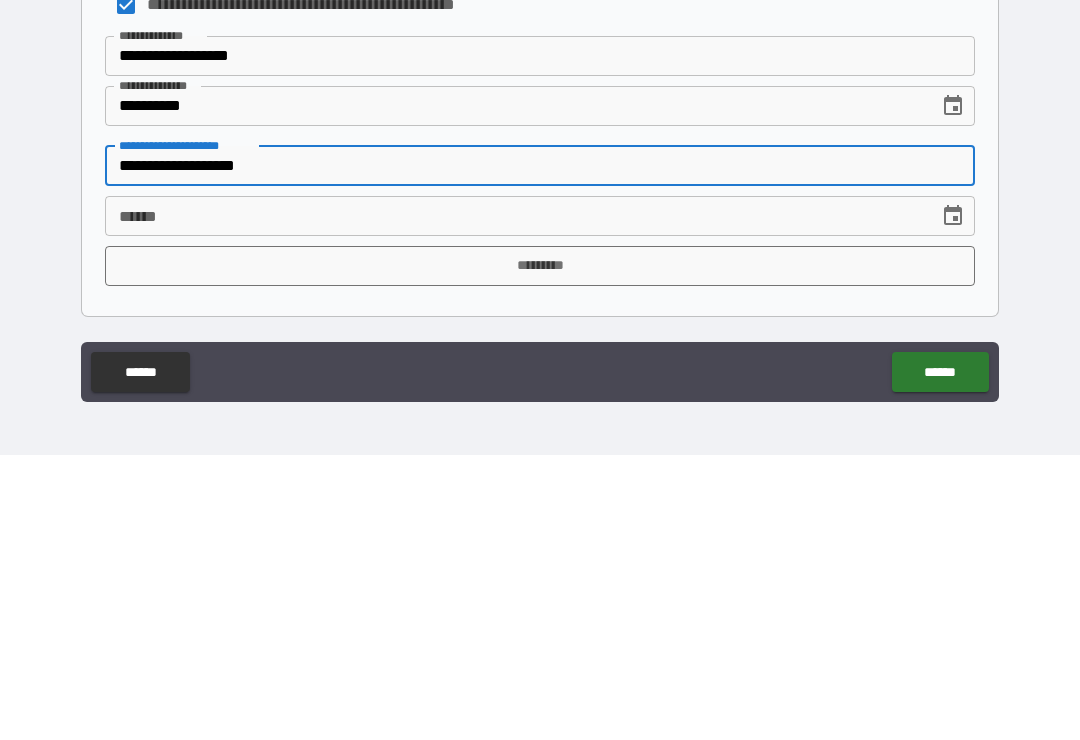 type on "**********" 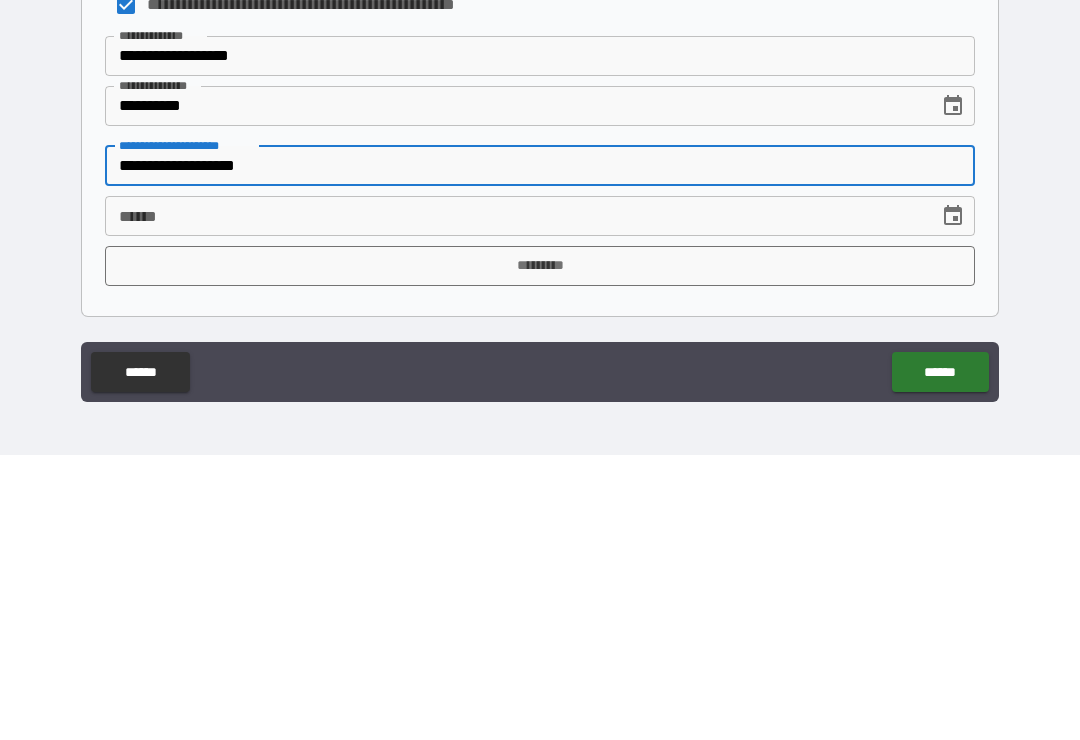 click on "****   *" at bounding box center [515, 501] 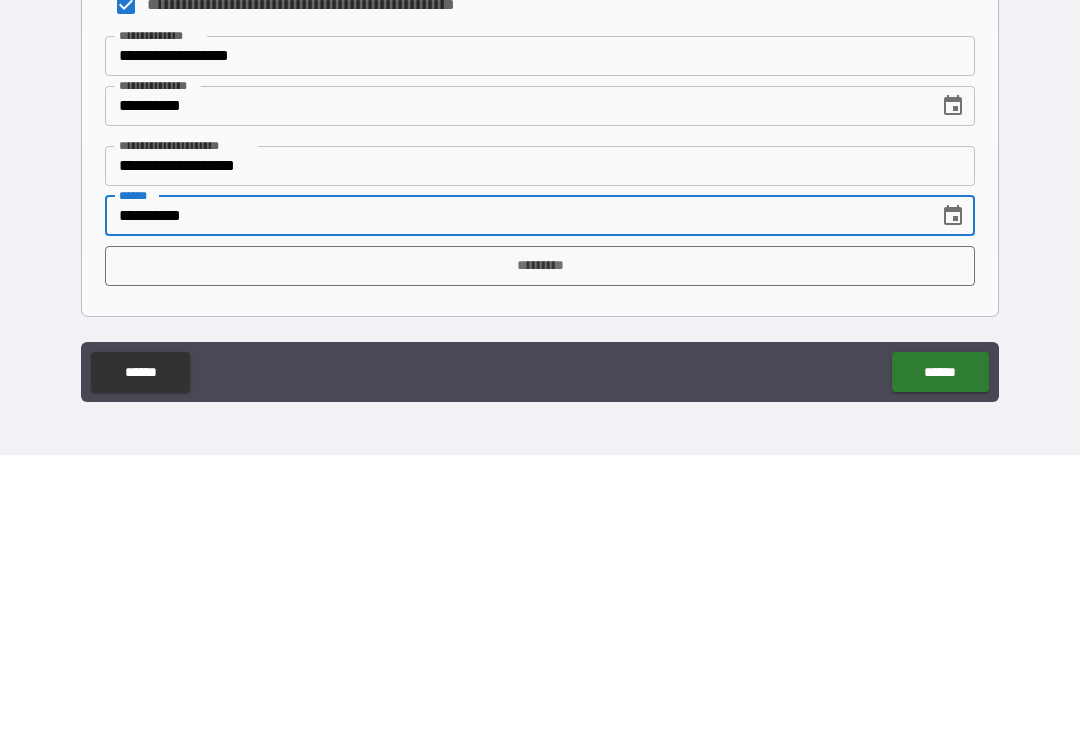 type on "**********" 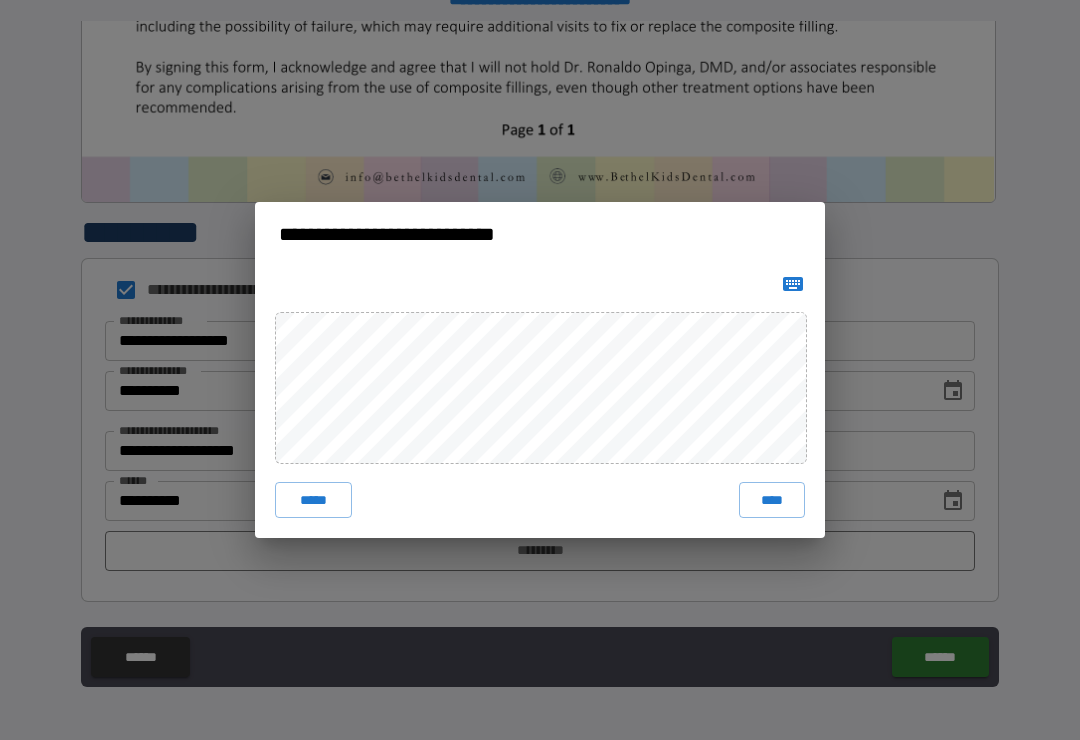 click on "****" at bounding box center [772, 500] 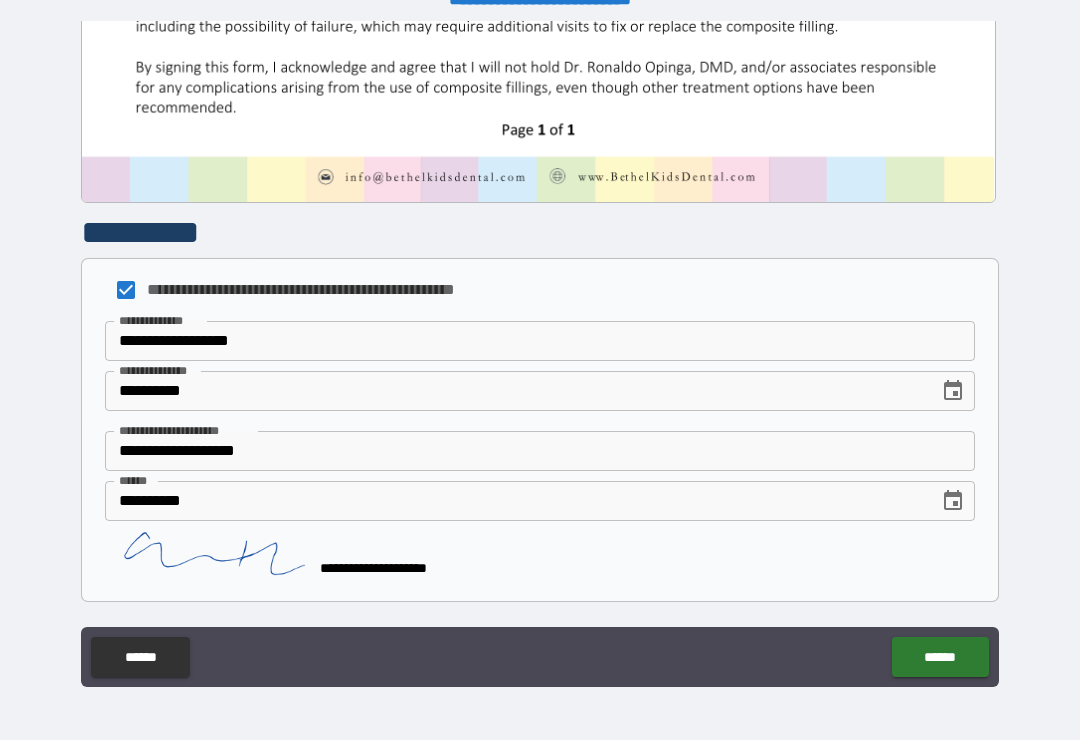 scroll, scrollTop: 1022, scrollLeft: 0, axis: vertical 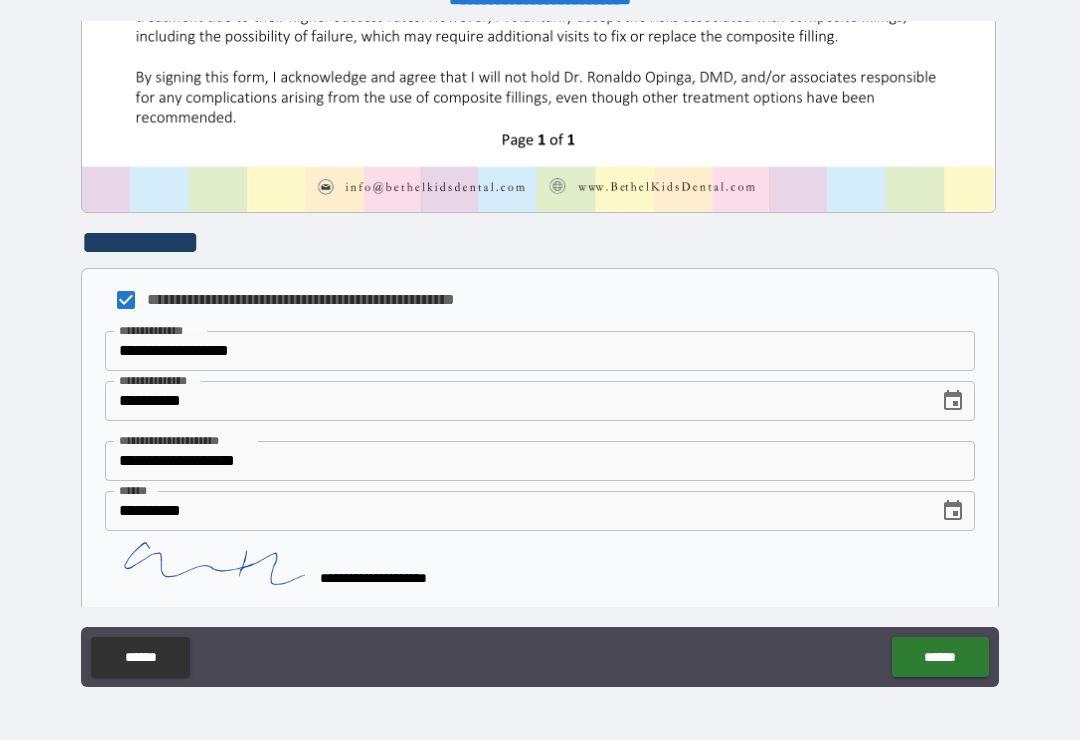 click on "******" at bounding box center [940, 657] 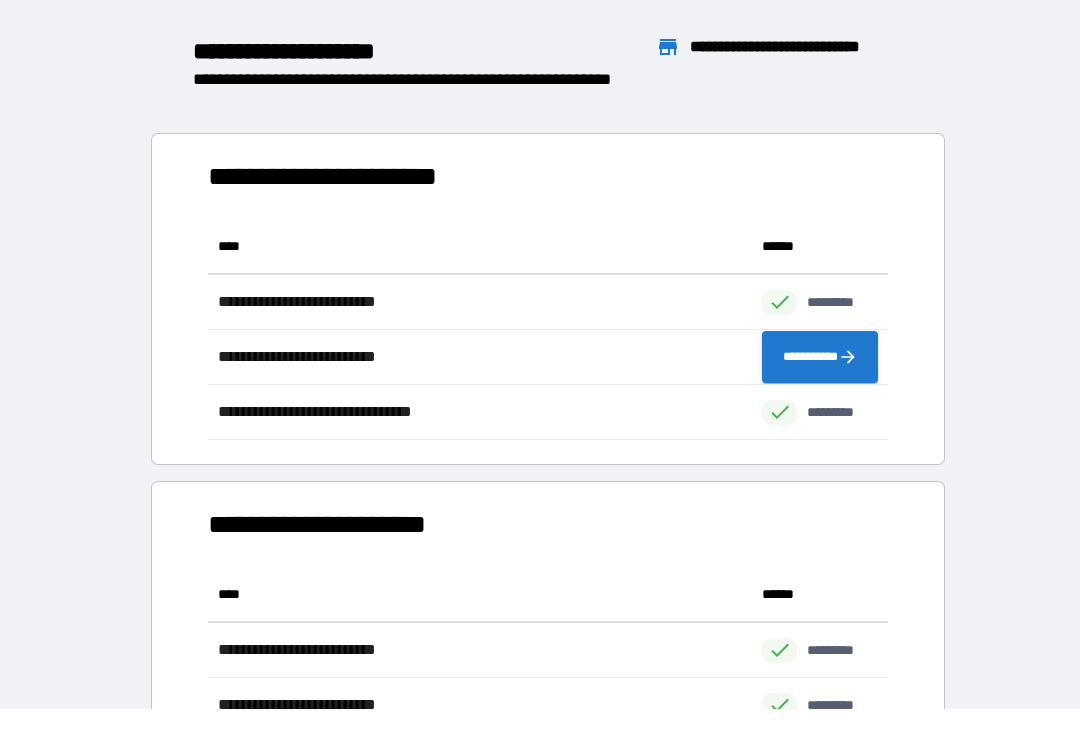 scroll, scrollTop: 1, scrollLeft: 1, axis: both 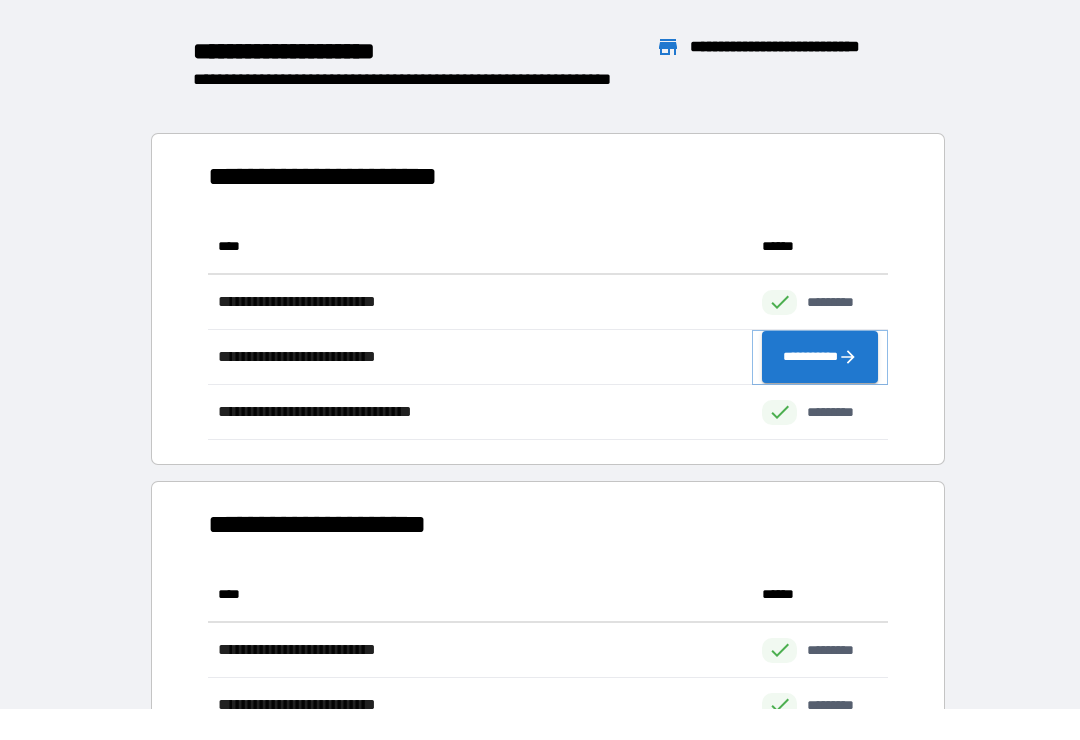 click on "**********" at bounding box center (820, 357) 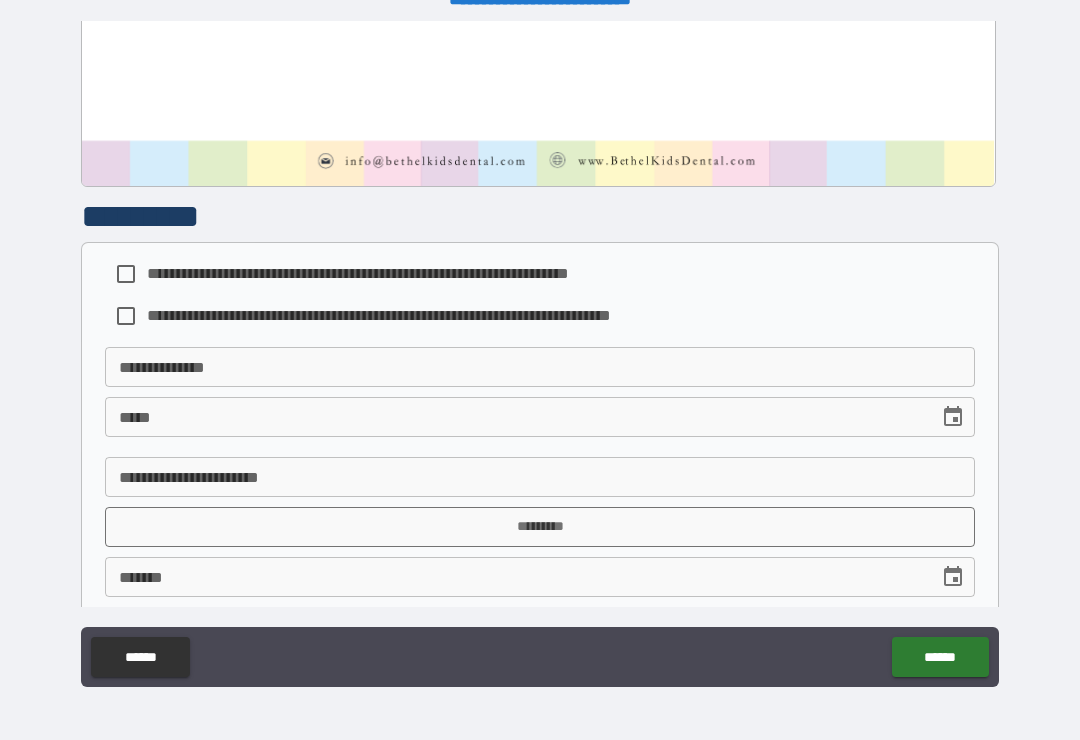 scroll, scrollTop: 1056, scrollLeft: 0, axis: vertical 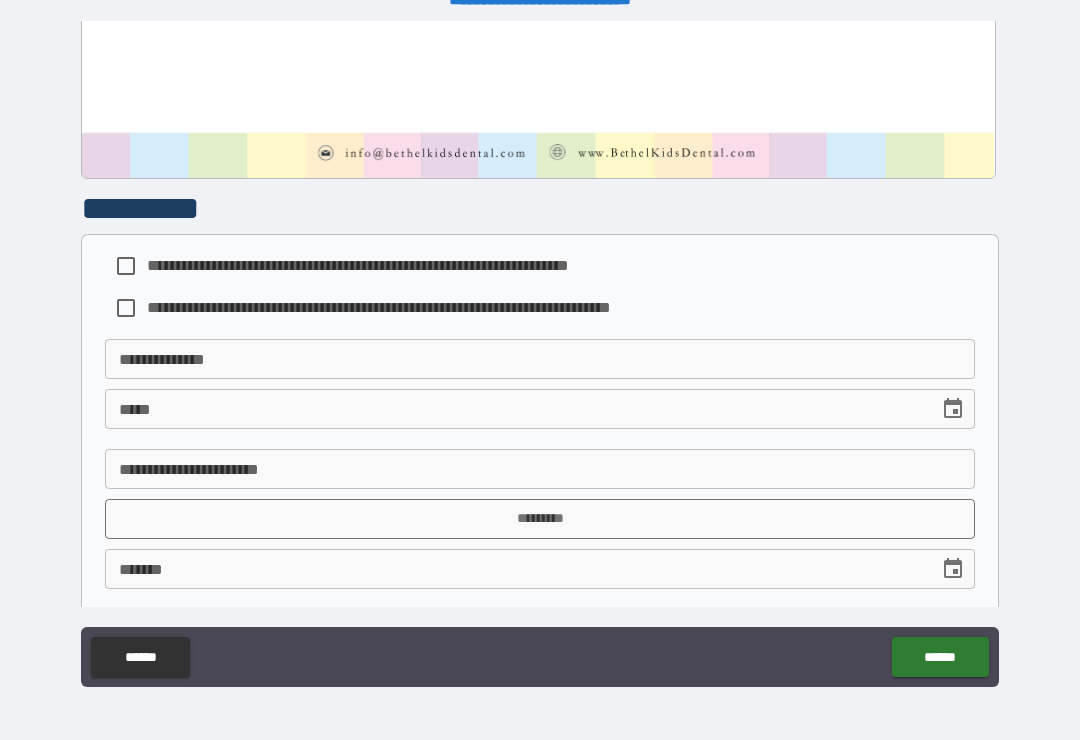 click on "**********" at bounding box center (400, 265) 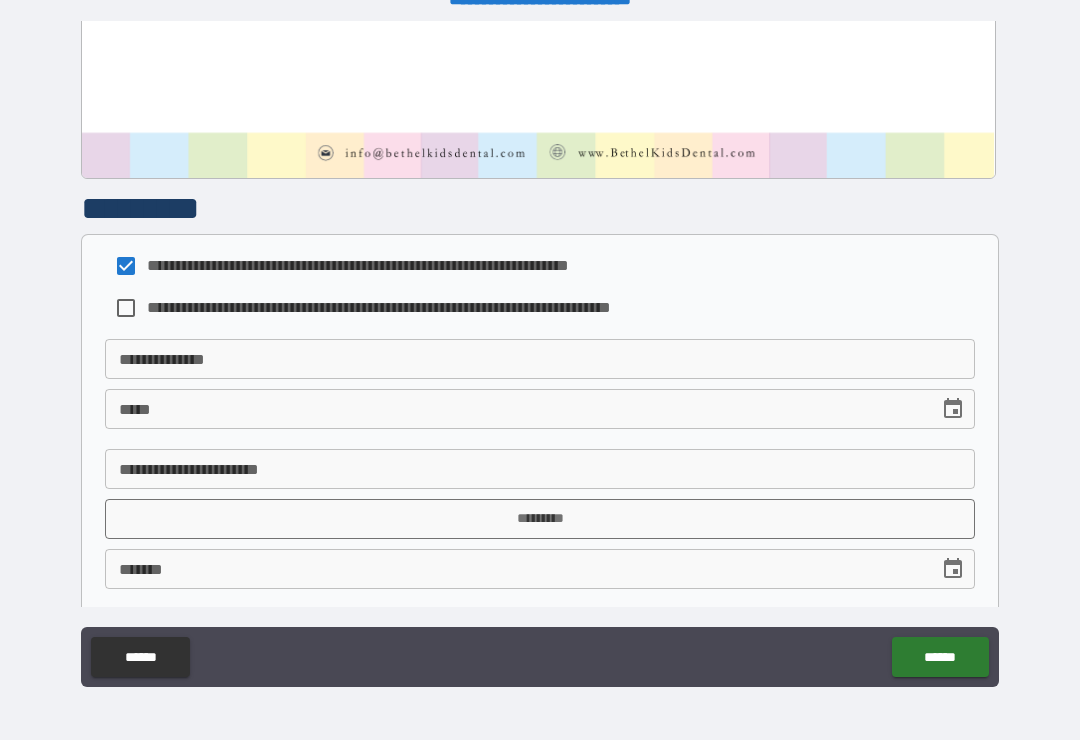 click on "**********" at bounding box center [540, 359] 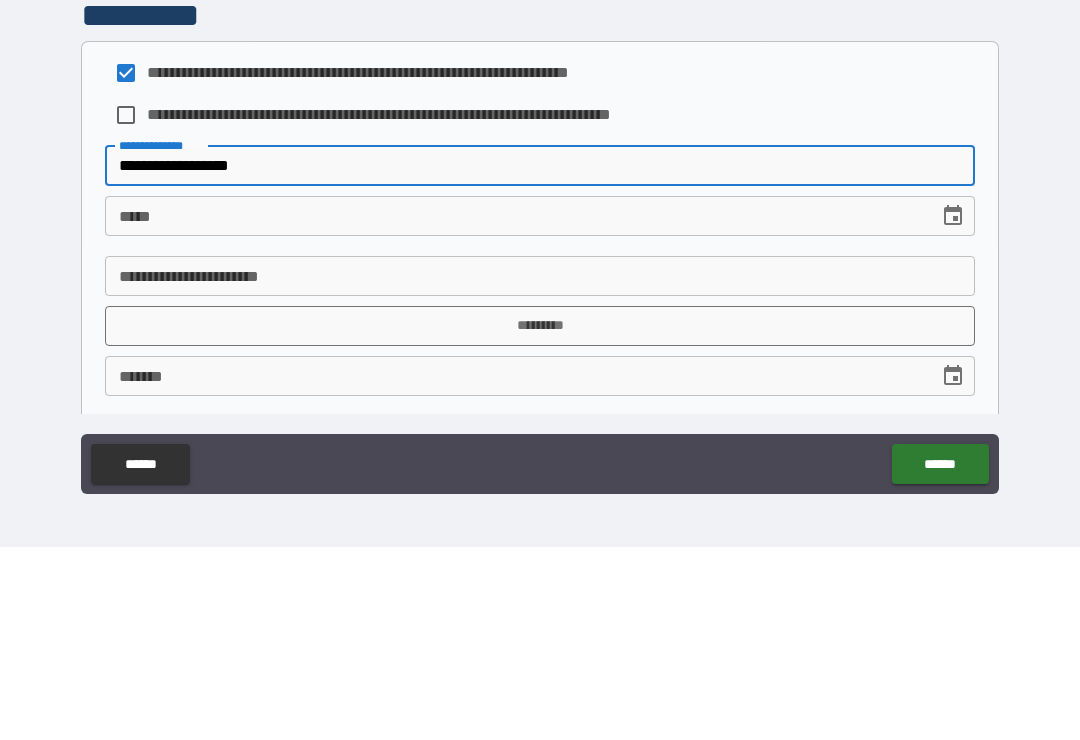 type on "**********" 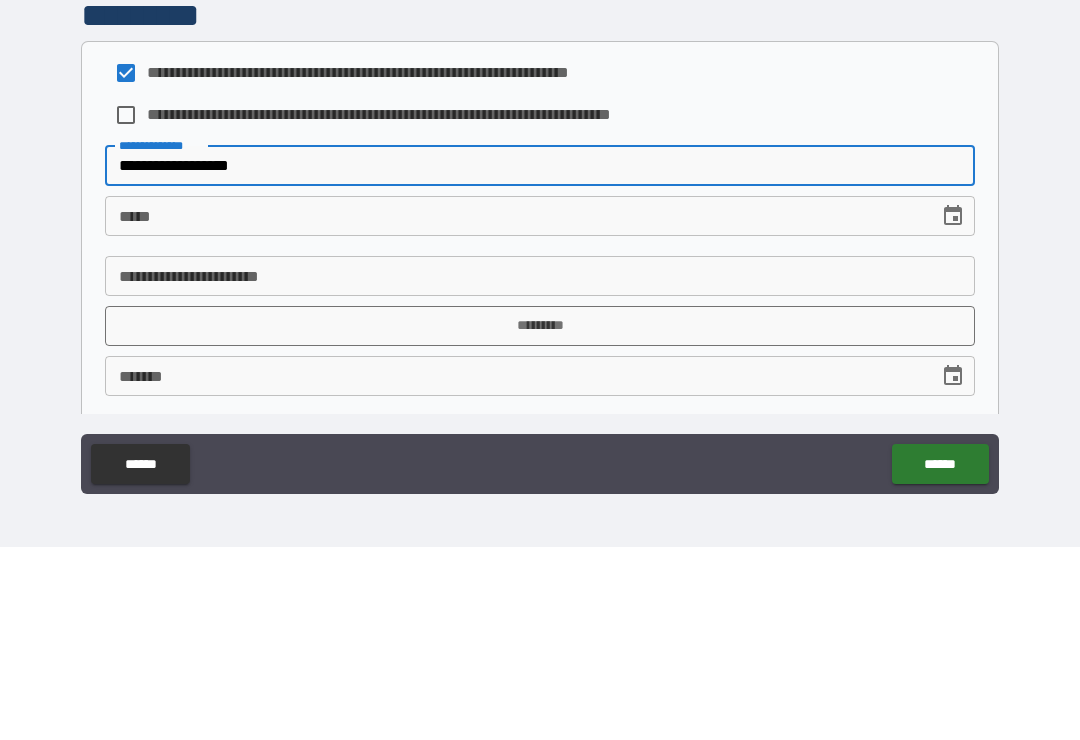click on "***   *" at bounding box center (515, 409) 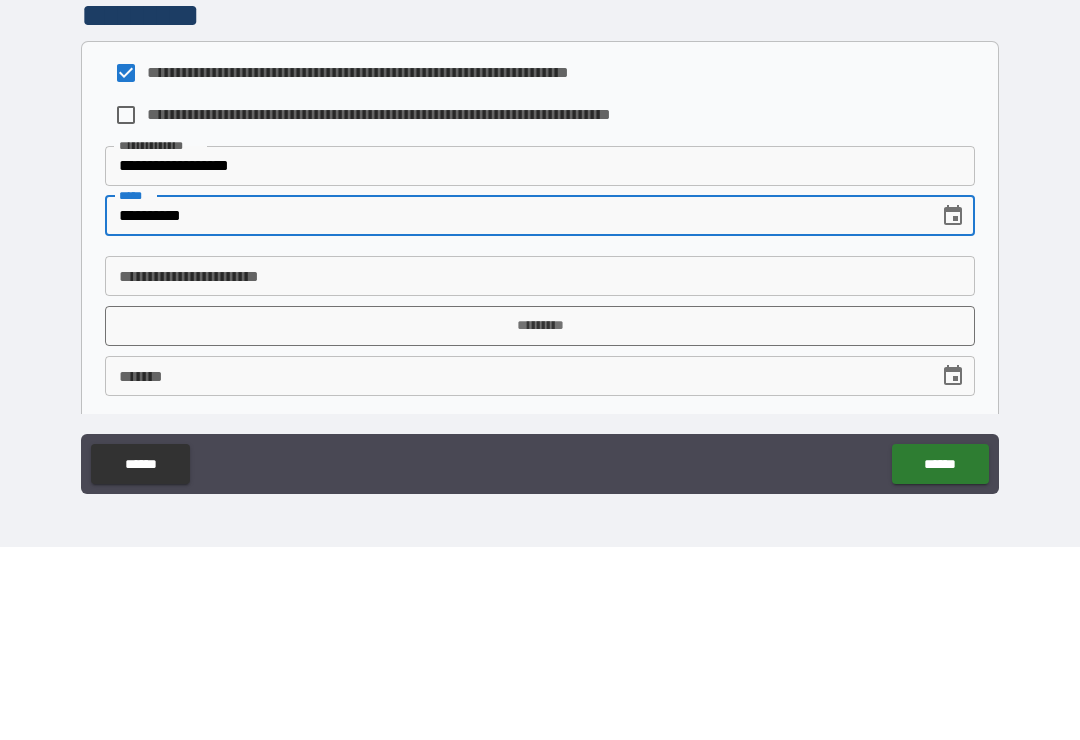 type on "**********" 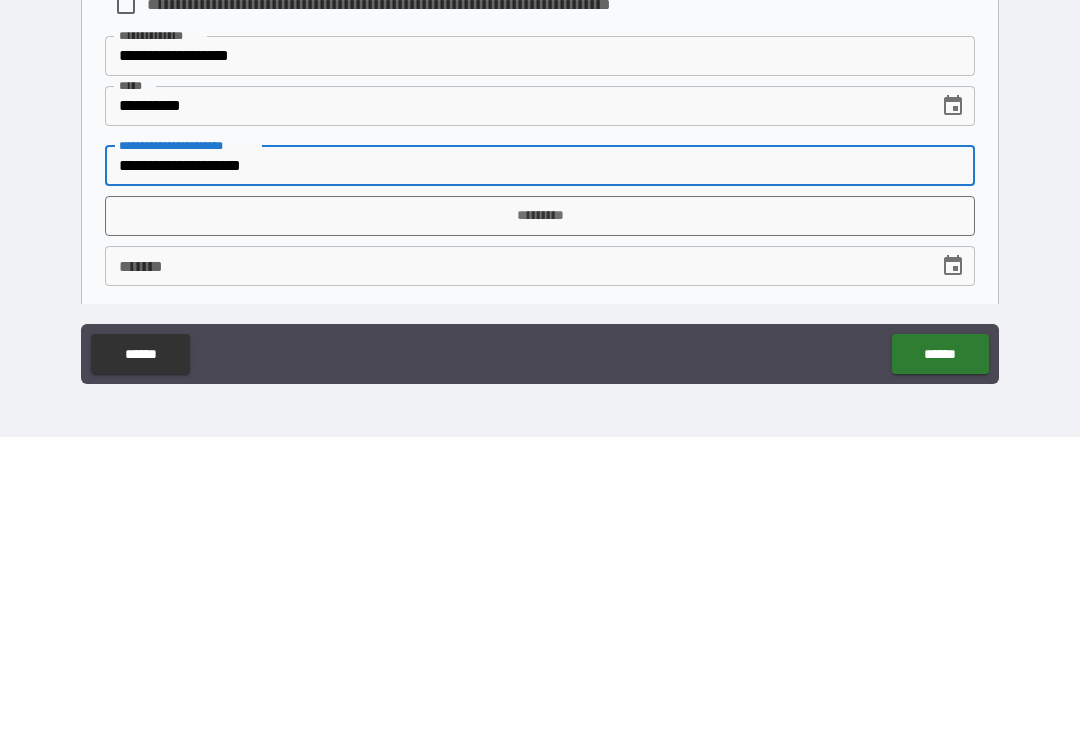 type on "**********" 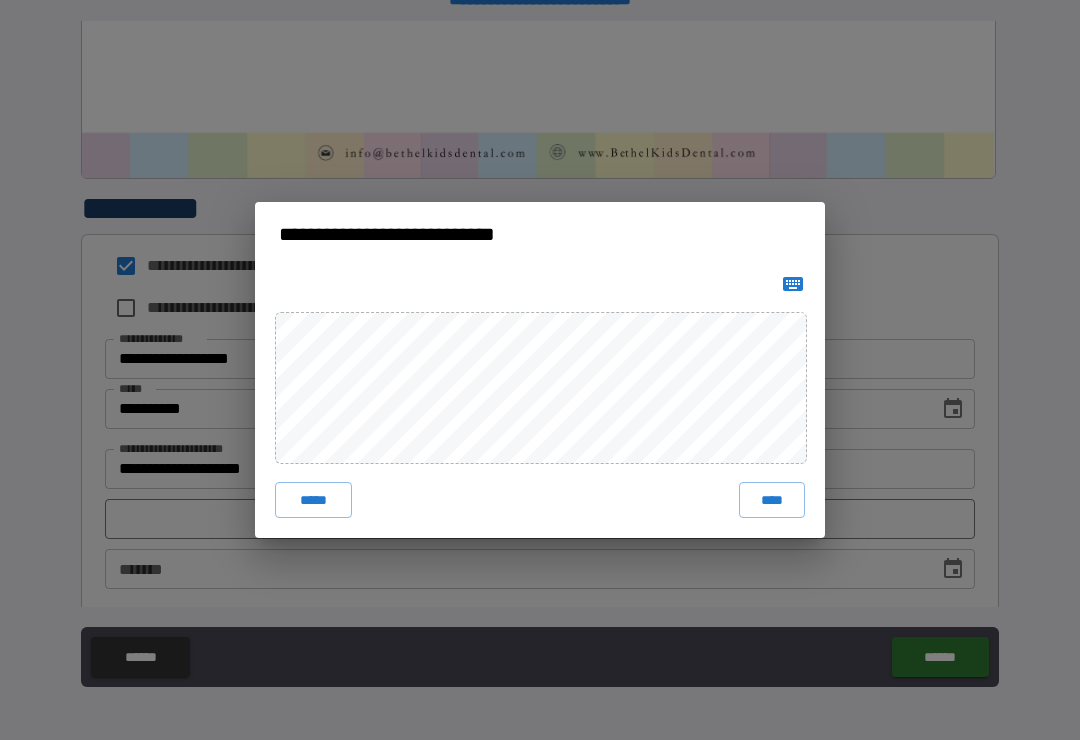 click on "****" at bounding box center [772, 500] 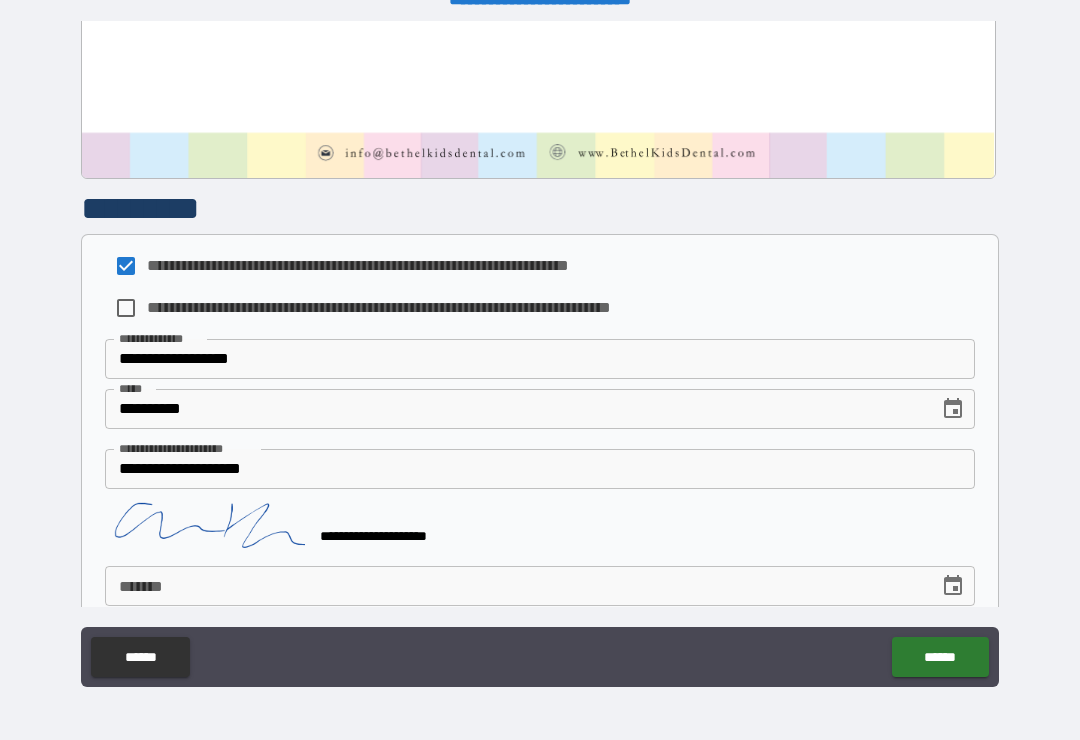 click on "*****   *" at bounding box center (515, 586) 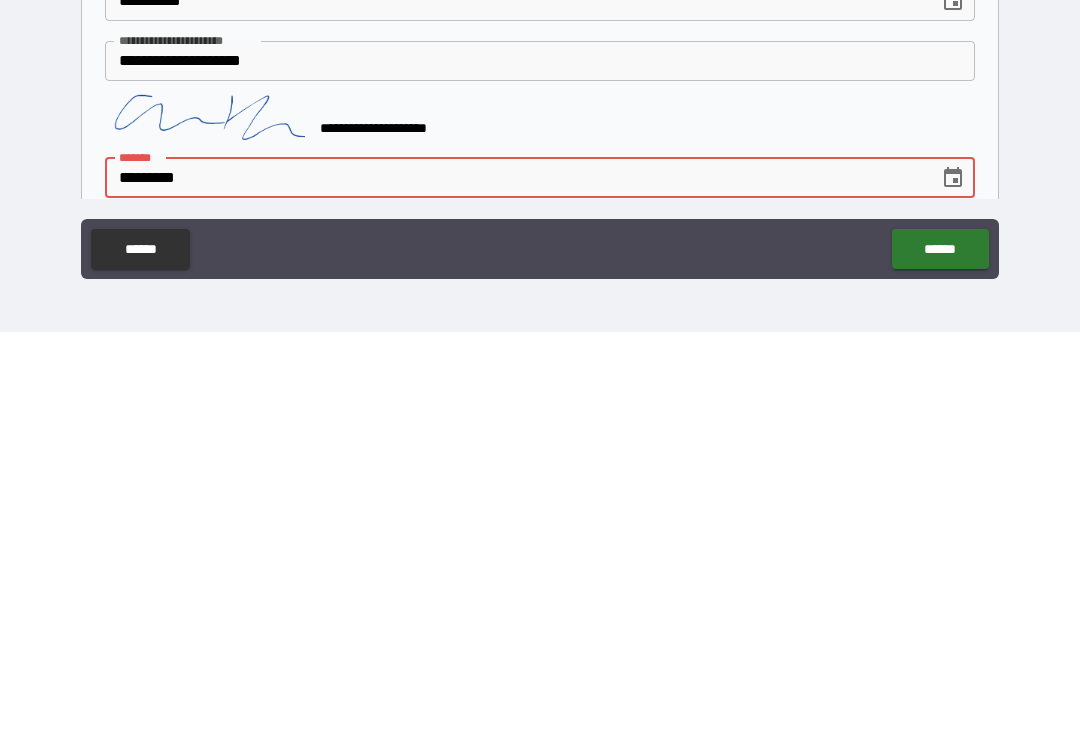 type on "**********" 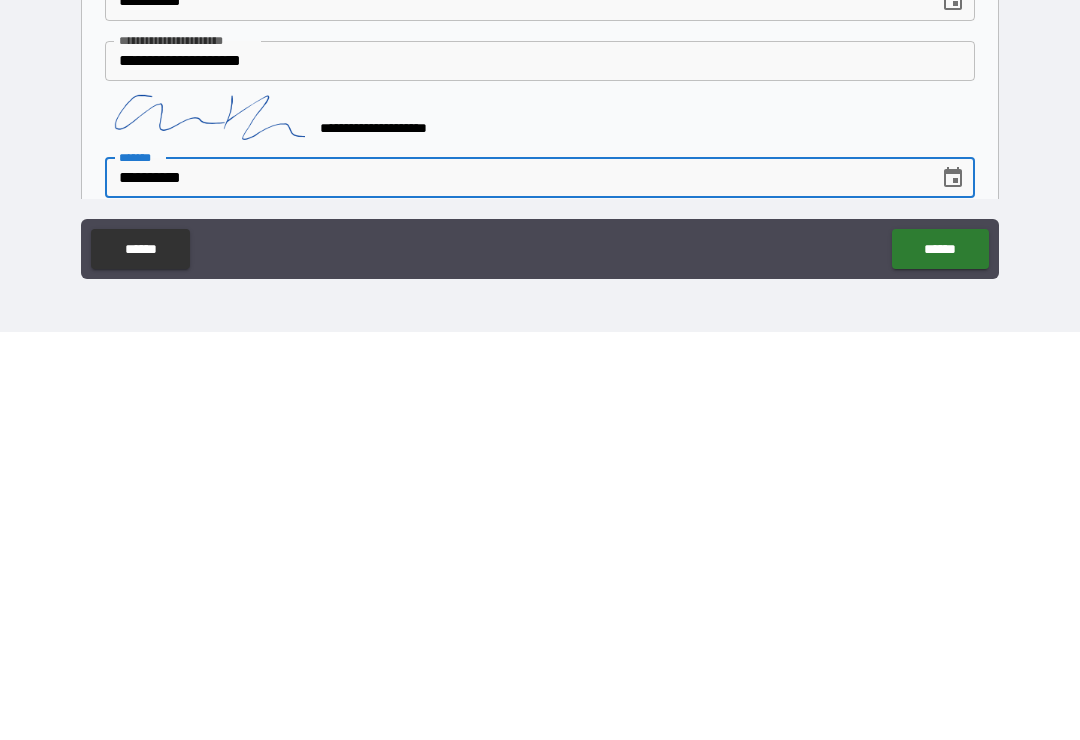 click on "******" at bounding box center [940, 657] 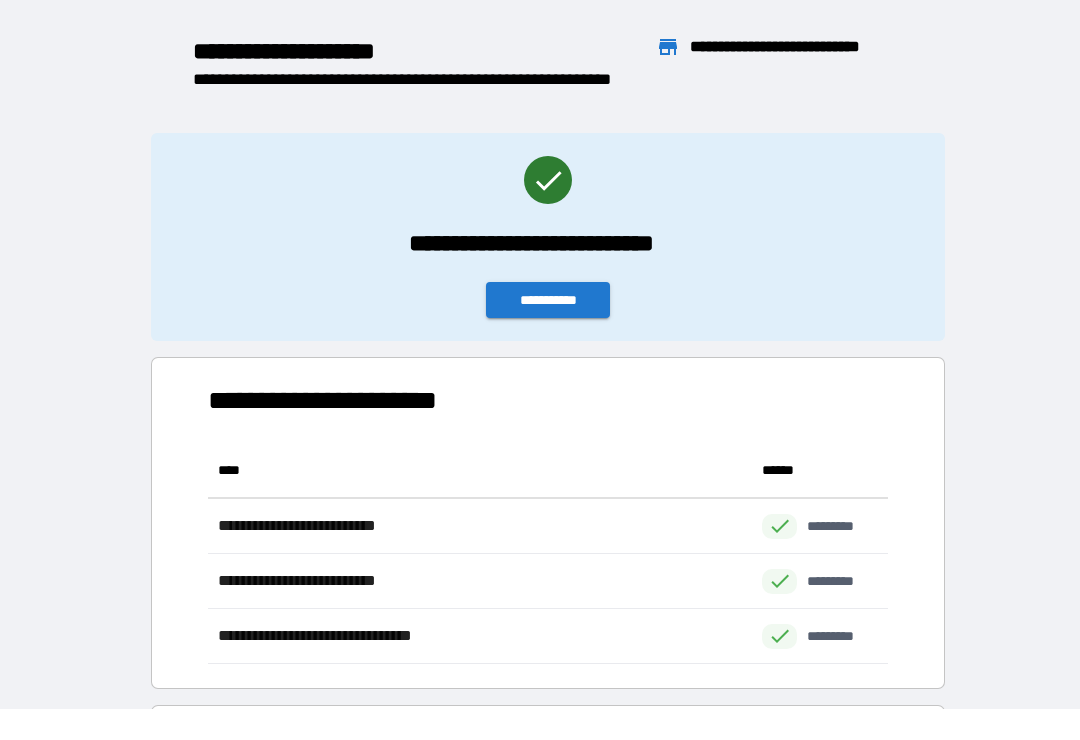 scroll, scrollTop: 221, scrollLeft: 680, axis: both 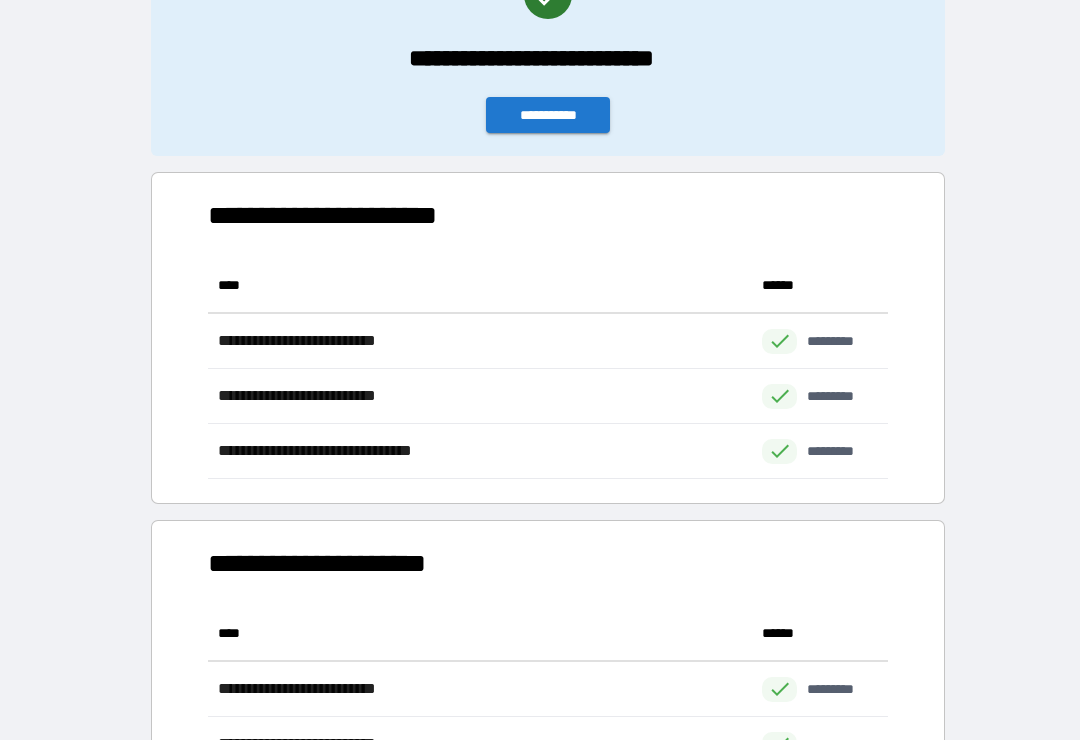 click on "**********" at bounding box center [548, 115] 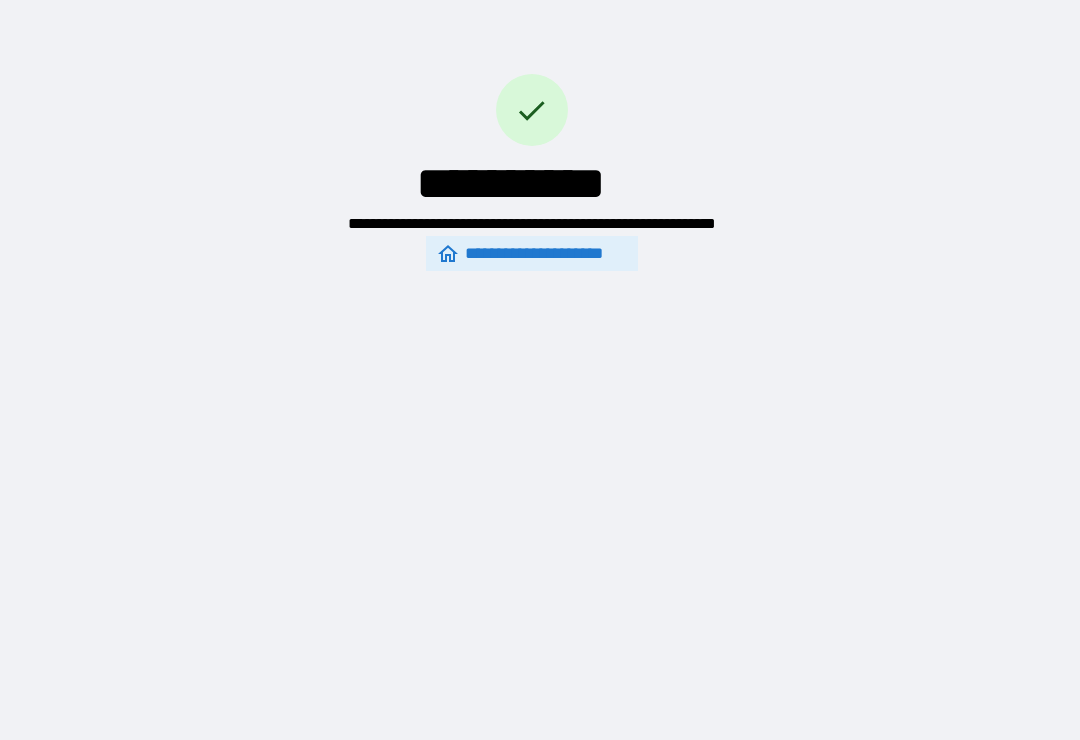 scroll, scrollTop: 0, scrollLeft: 0, axis: both 